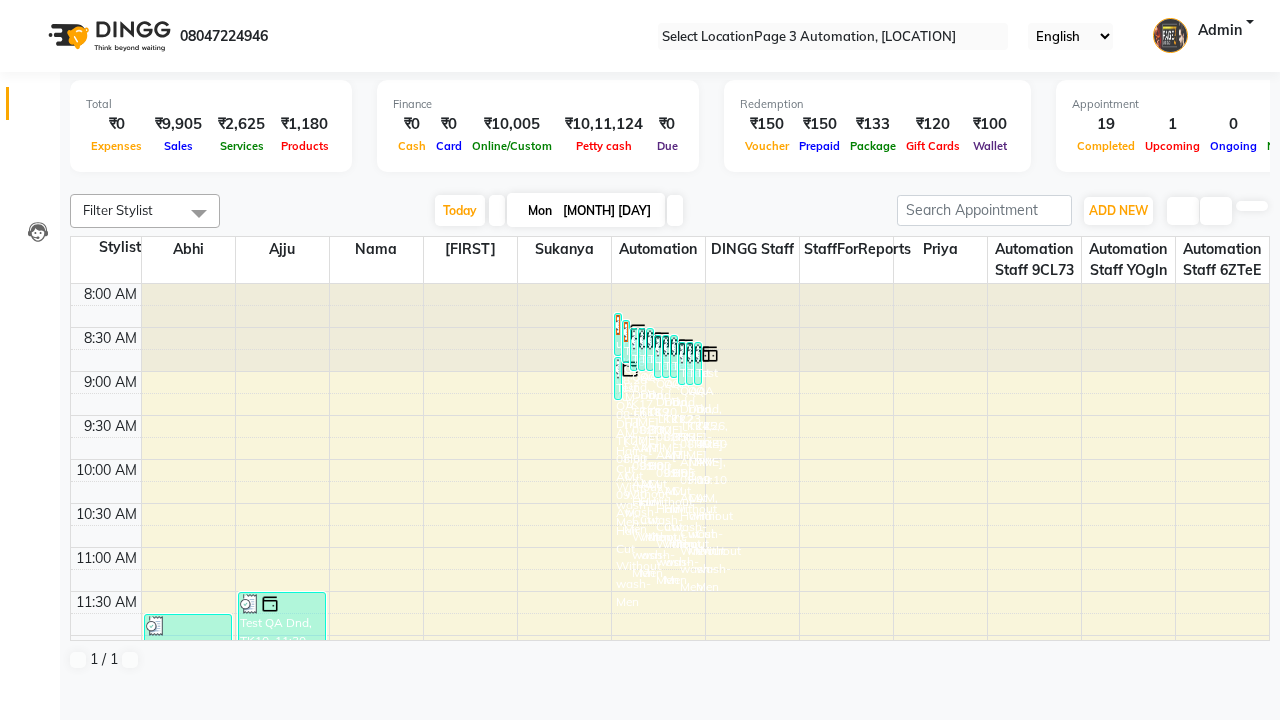 scroll, scrollTop: 0, scrollLeft: 0, axis: both 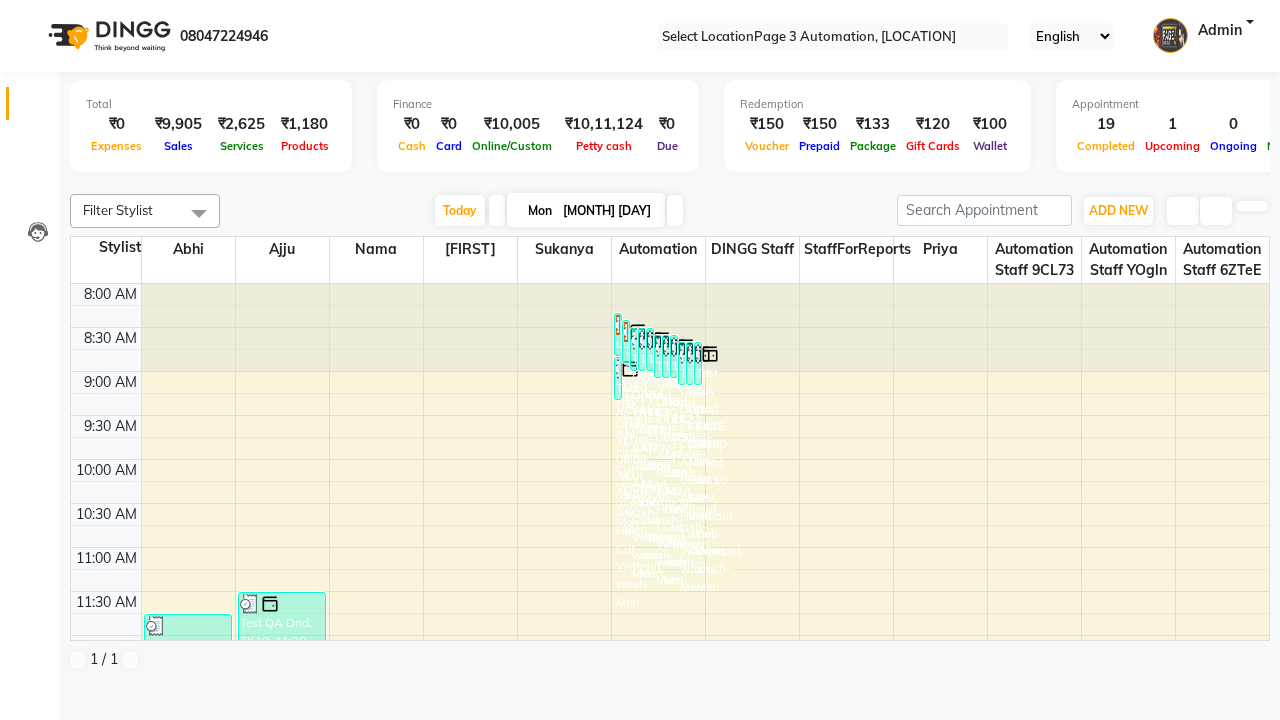 click at bounding box center [31, 8] 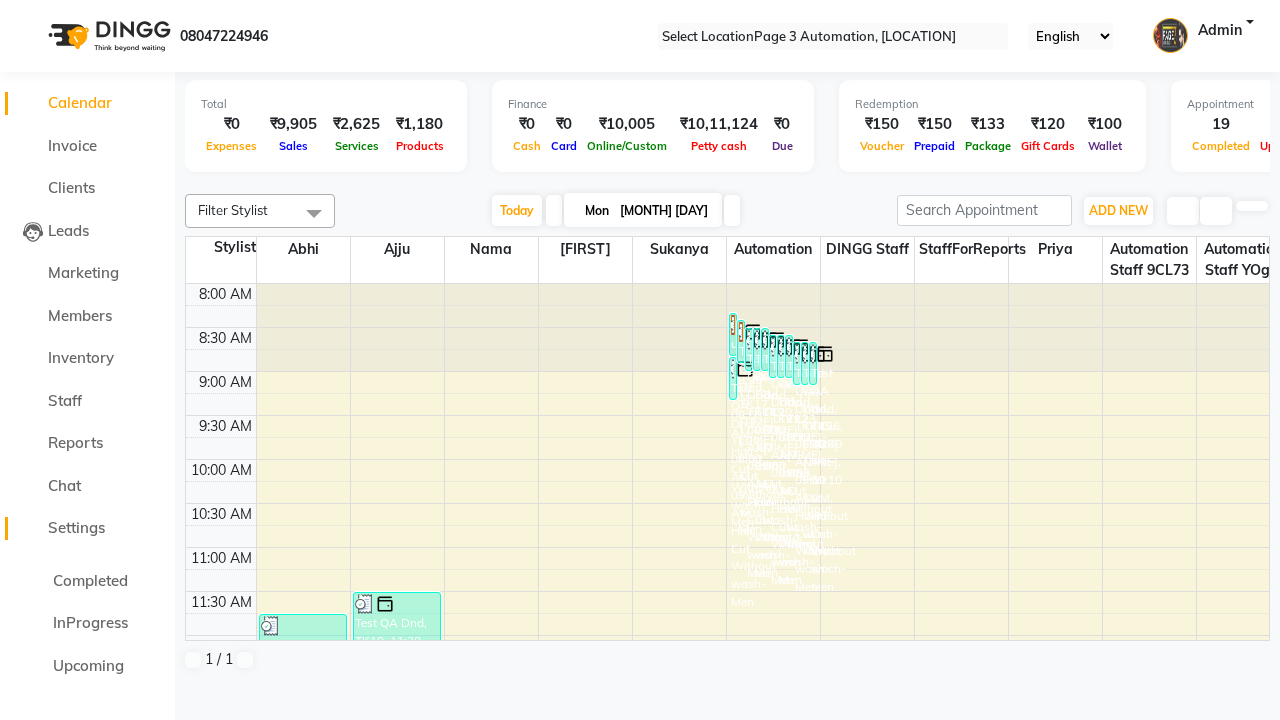click on "Settings" at bounding box center (76, 527) 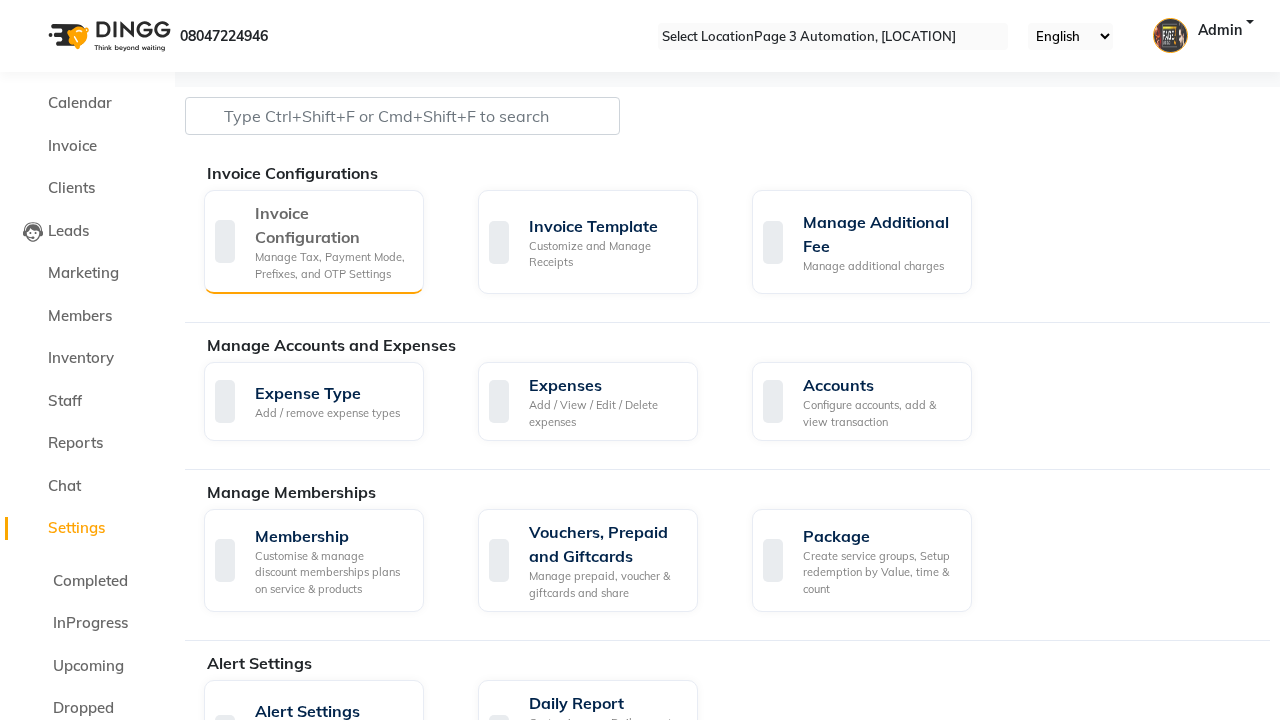 click on "Manage Tax, Payment Mode, Prefixes, and OTP Settings" at bounding box center [331, 265] 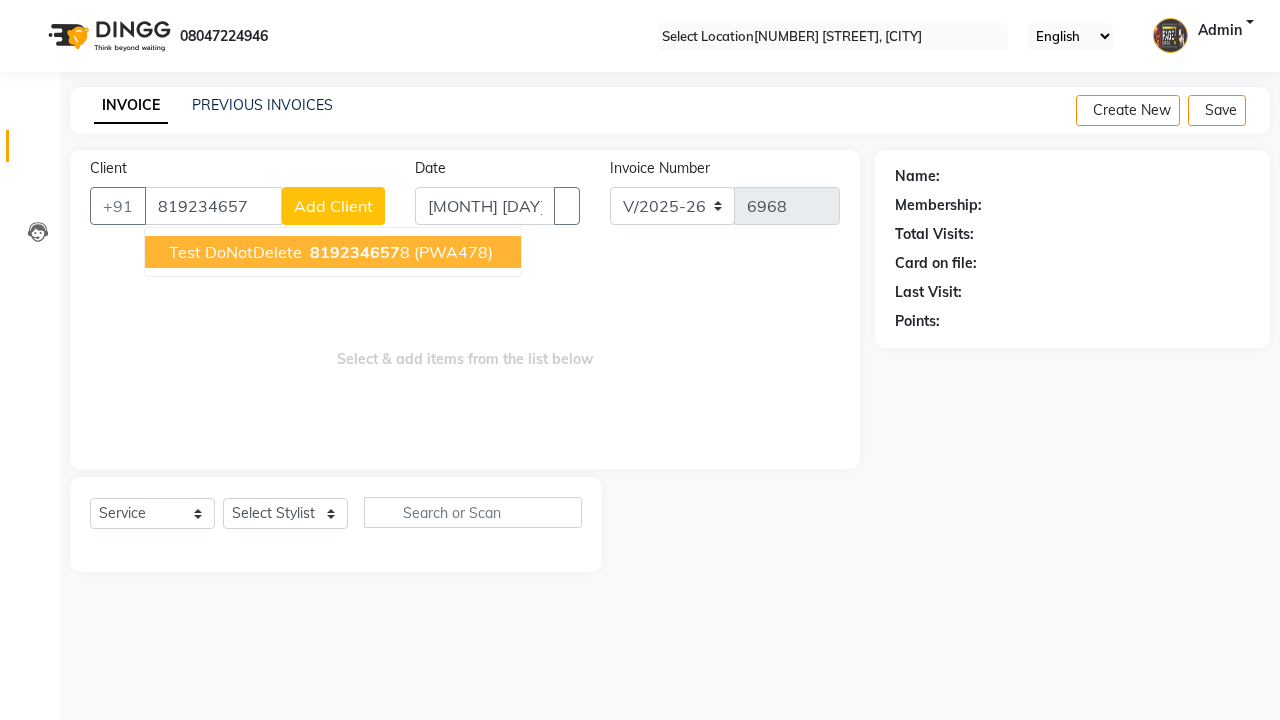 scroll, scrollTop: 0, scrollLeft: 0, axis: both 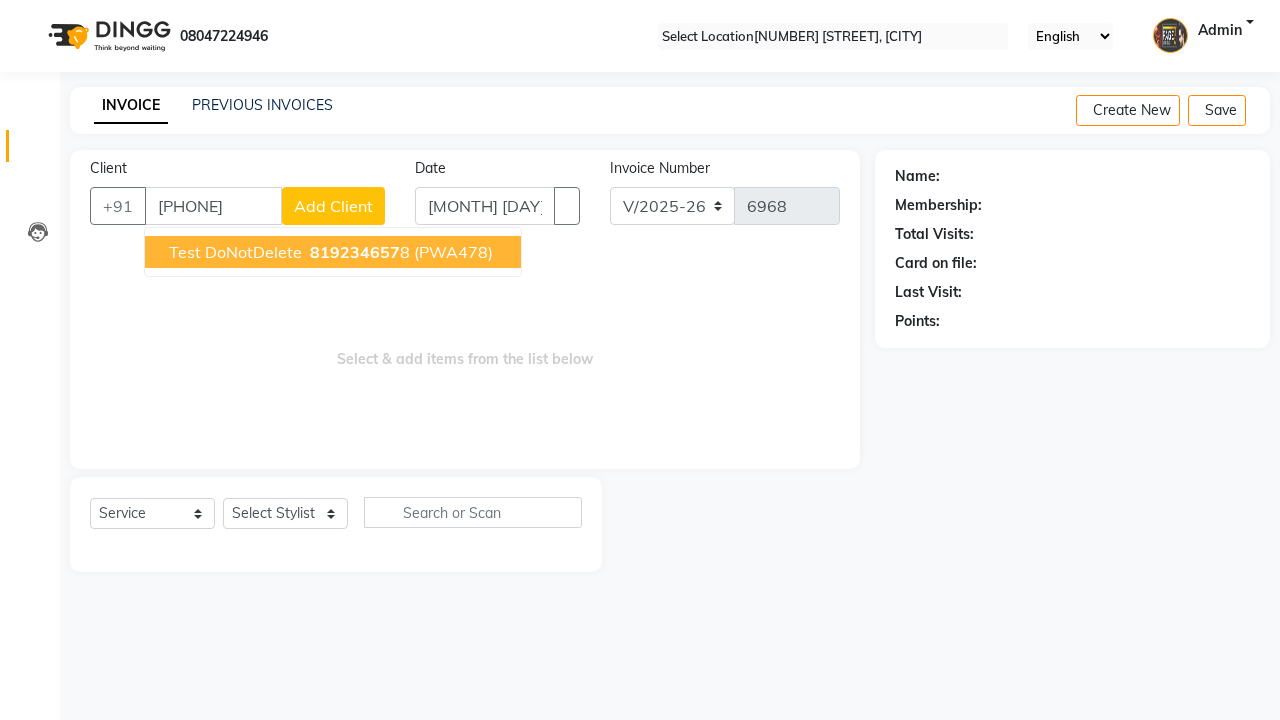 type on "8192346578" 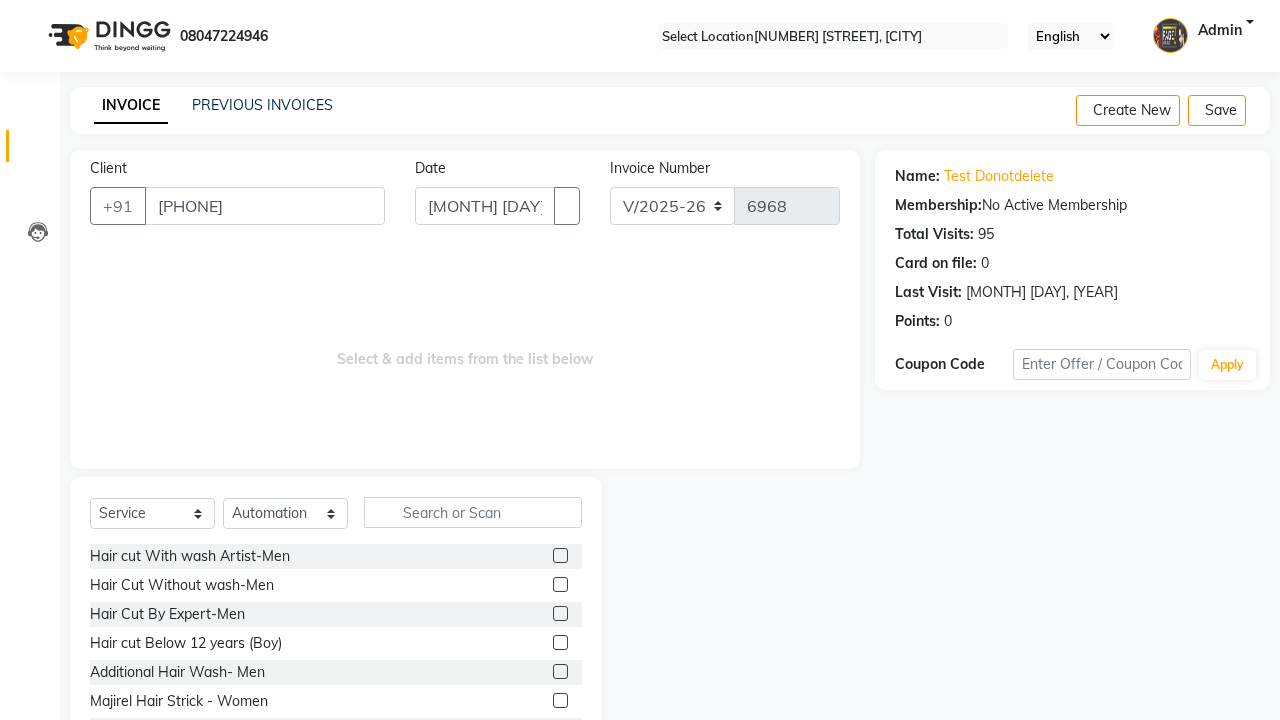 click at bounding box center (560, 584) 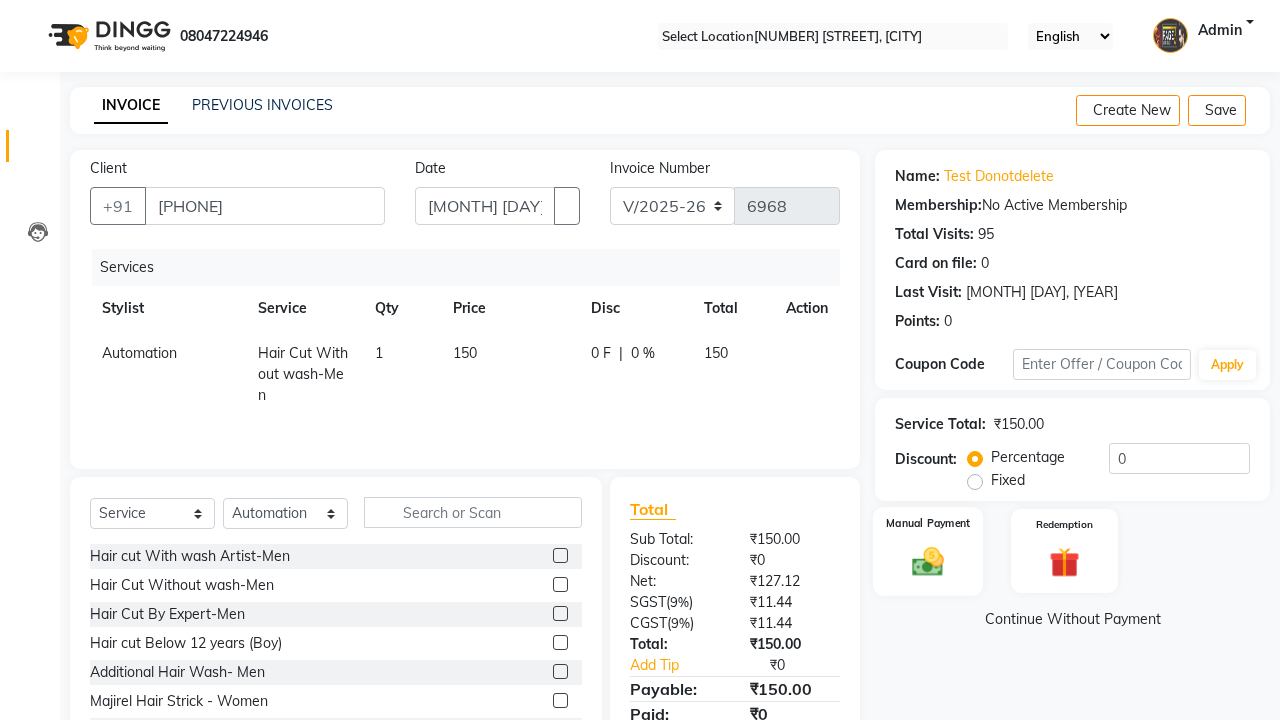 click at bounding box center [928, 561] 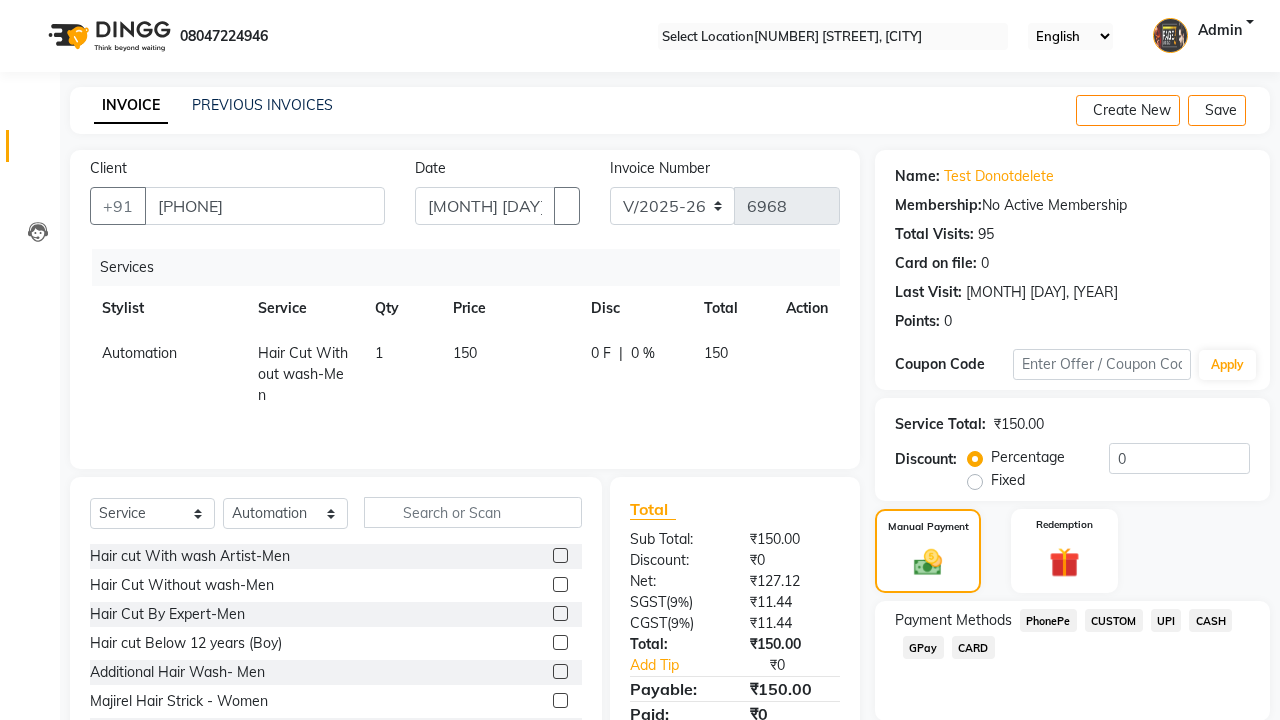 click on "PhonePe" at bounding box center [1048, 620] 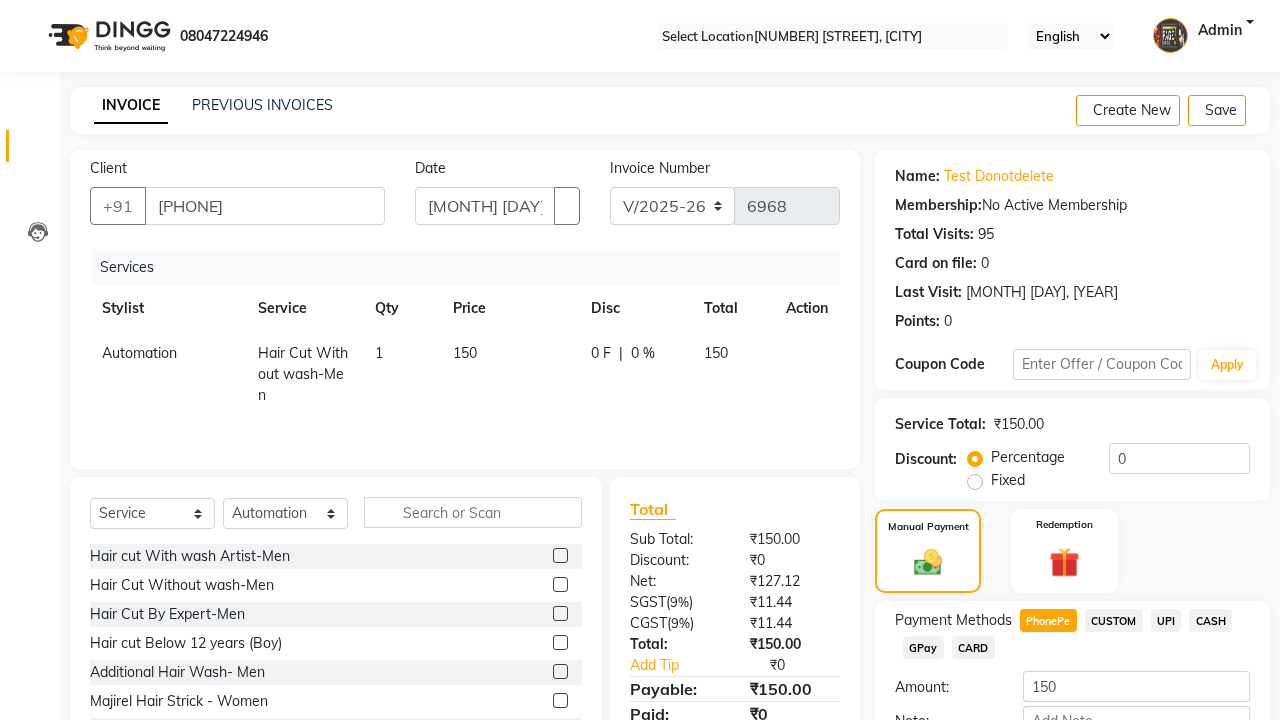scroll, scrollTop: 135, scrollLeft: 0, axis: vertical 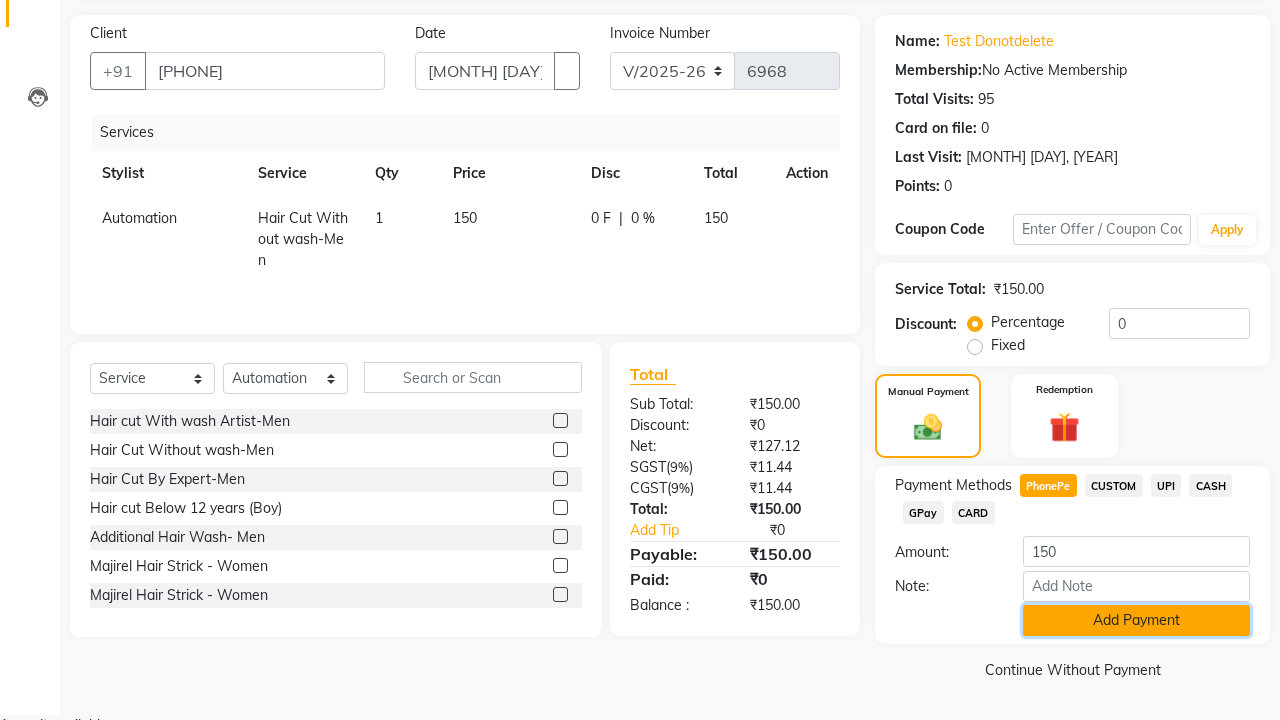 click on "Add Payment" at bounding box center (1136, 620) 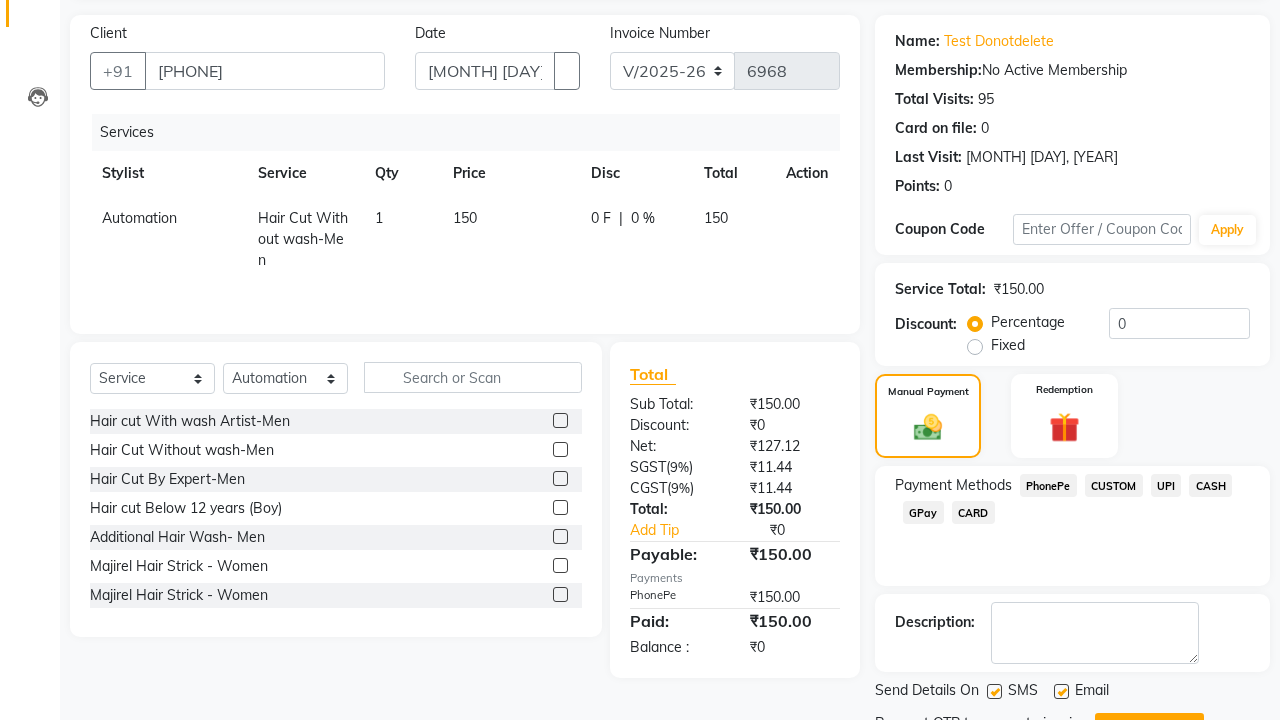scroll, scrollTop: 231, scrollLeft: 0, axis: vertical 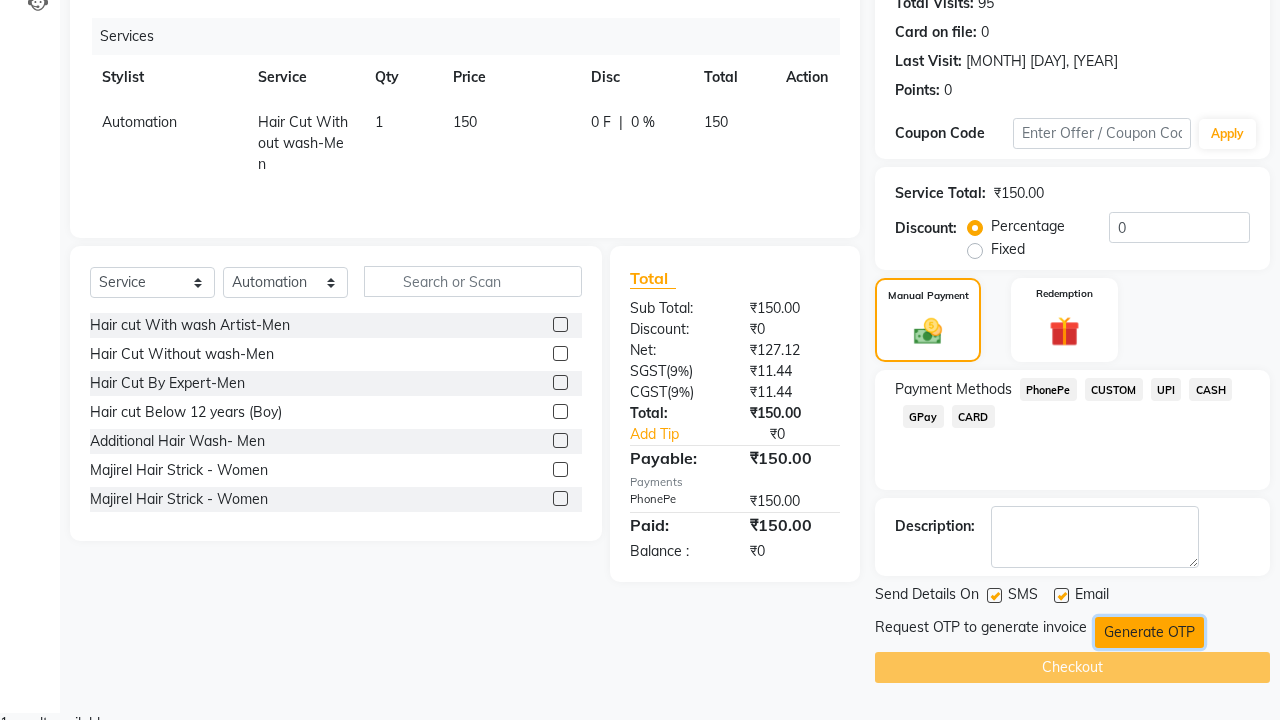 click on "Generate OTP" at bounding box center (1149, 632) 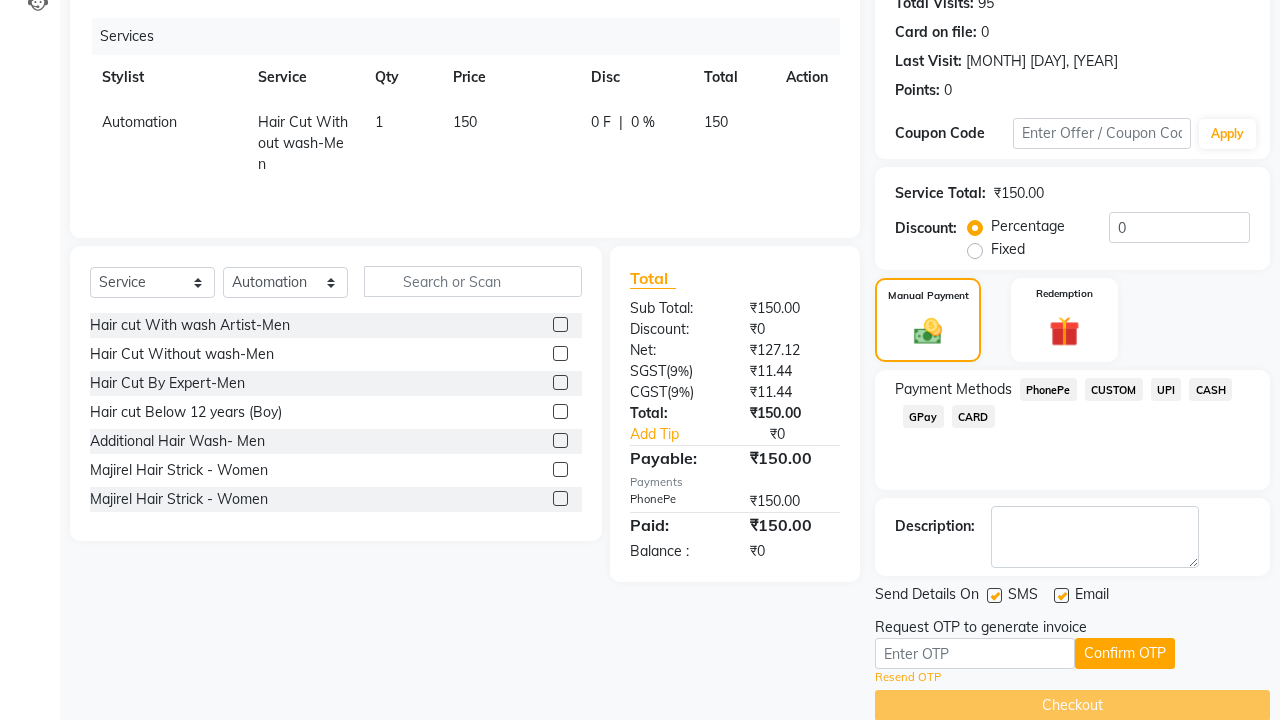 click on "OTP send successfully to registered  Mobile no. - 918192346578" at bounding box center (640, 782) 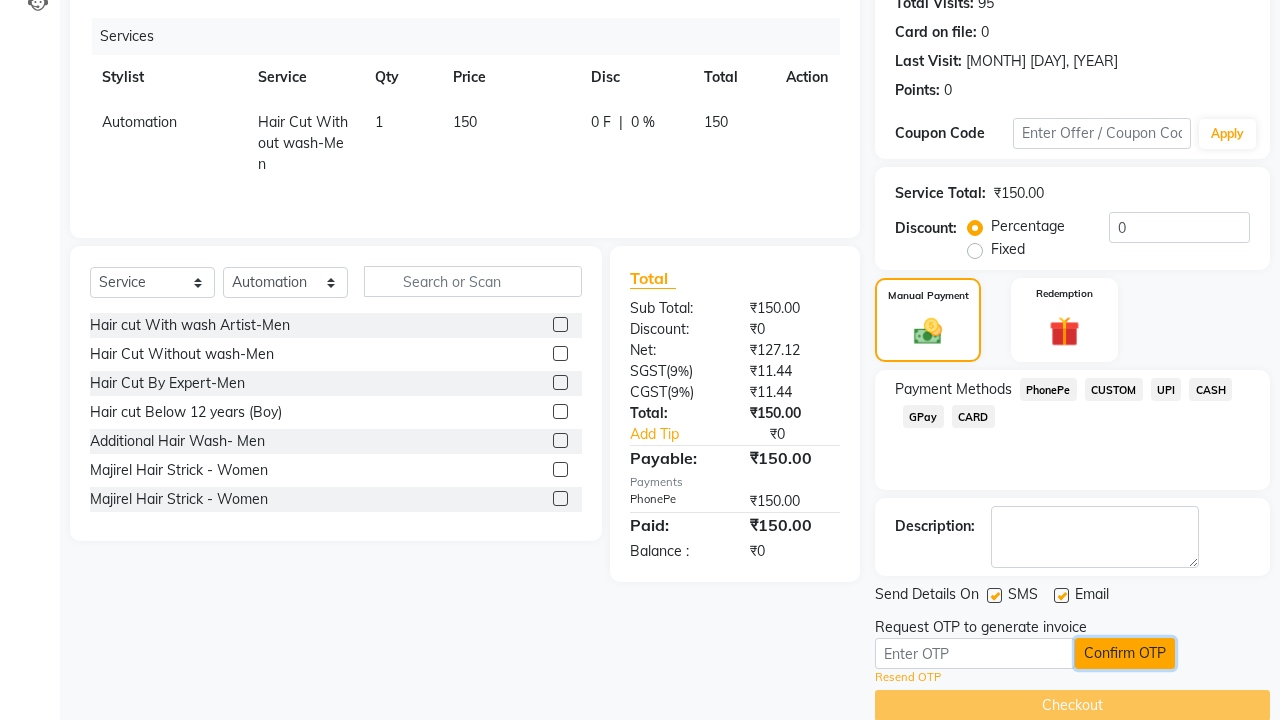 click on "Confirm OTP" at bounding box center (1125, 653) 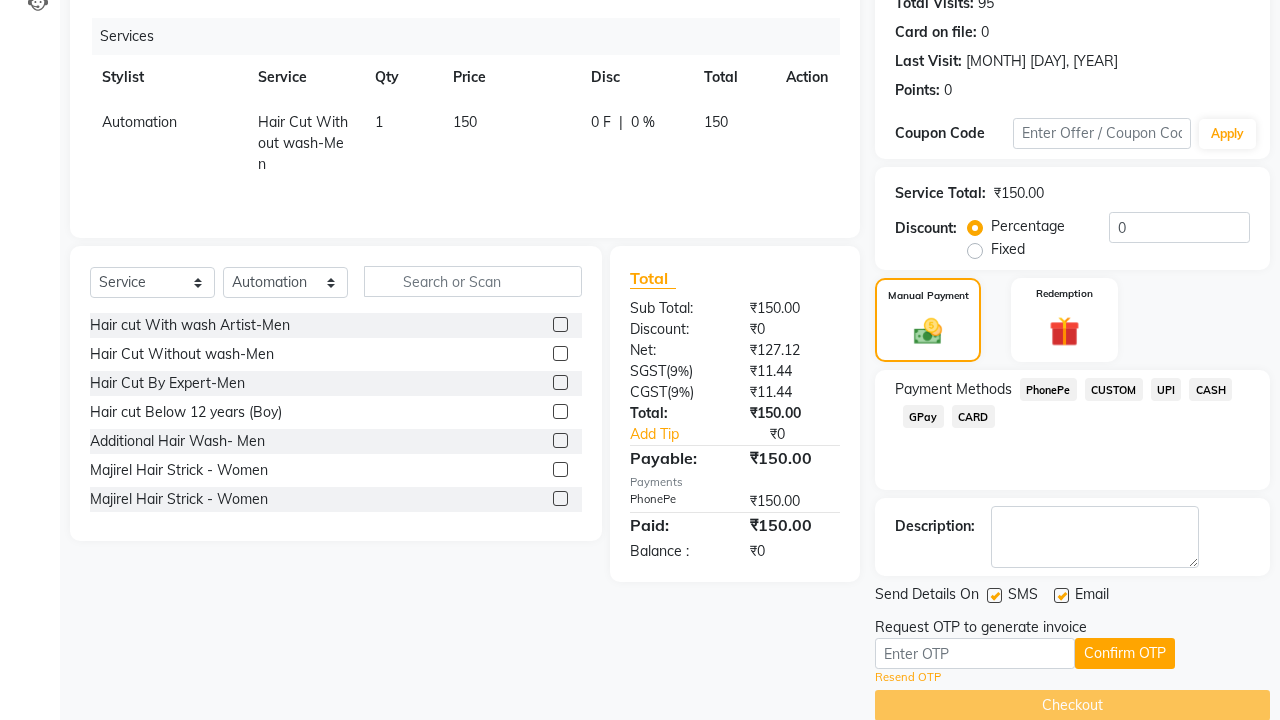 click on "Please enter OTP." at bounding box center [640, 803] 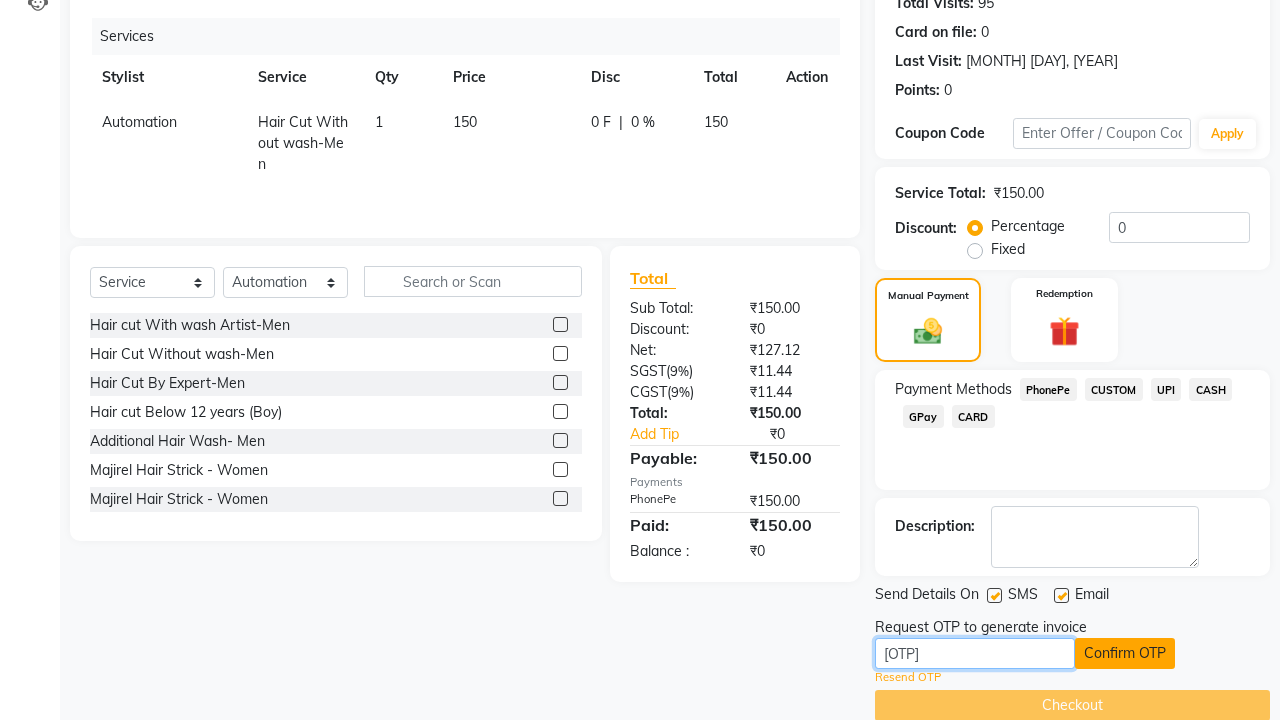 type on "111111" 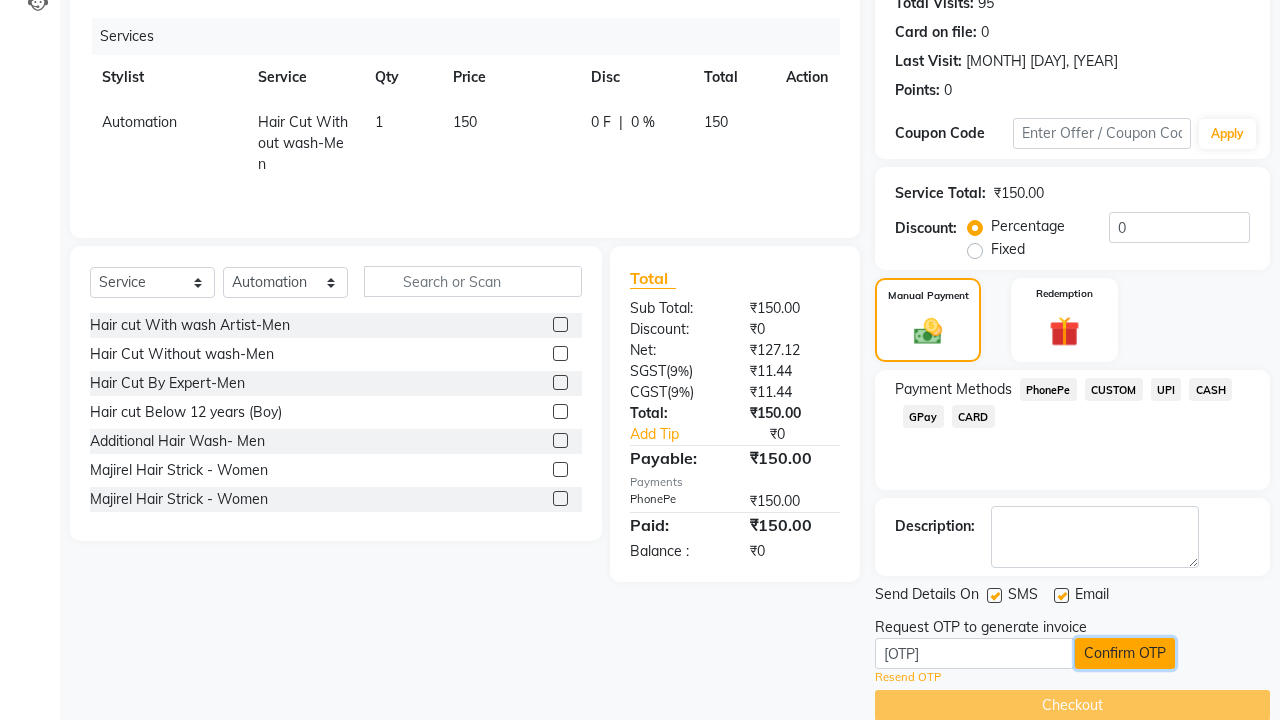 click on "Confirm OTP" at bounding box center [1125, 653] 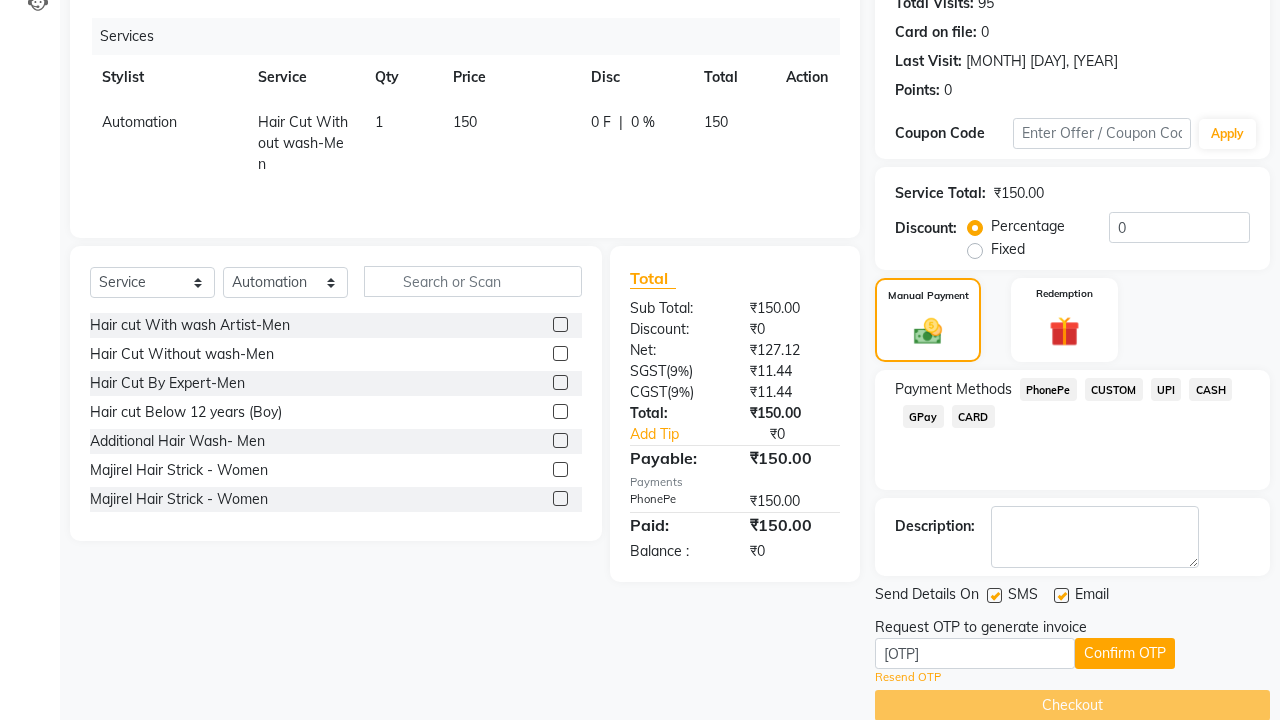 click on "Please enter valid OTP." at bounding box center (640, 803) 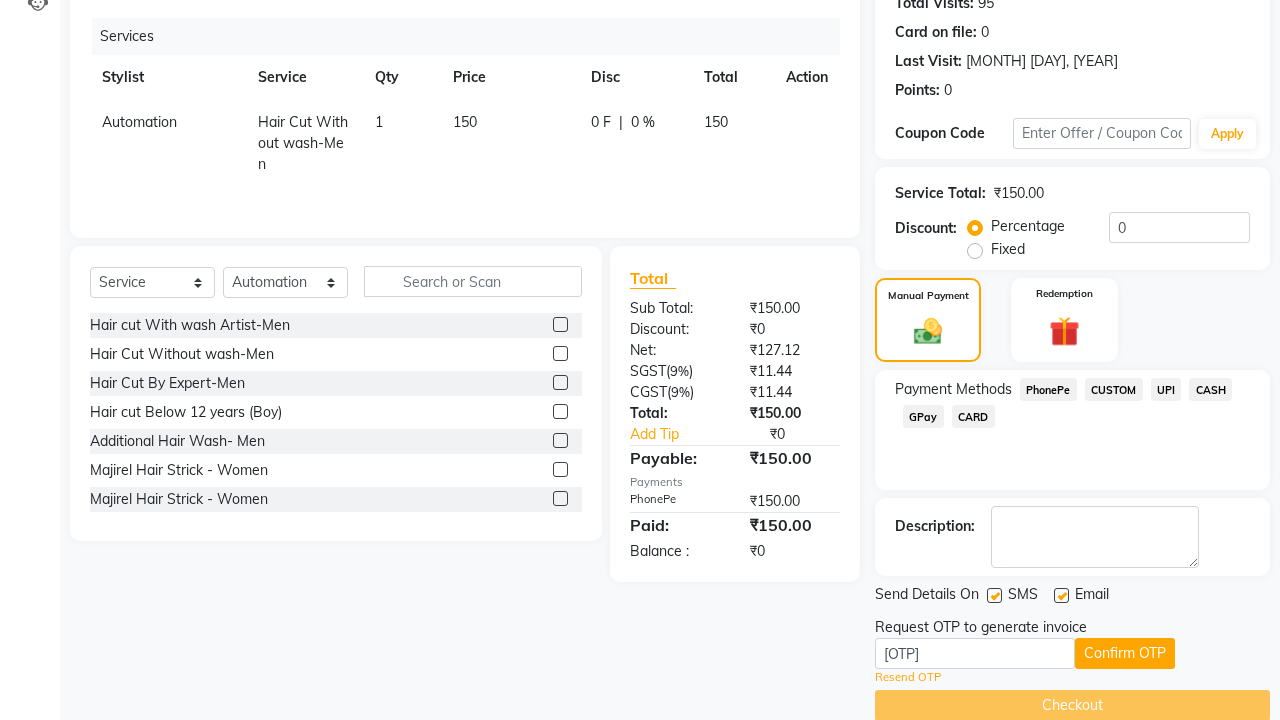 scroll, scrollTop: 0, scrollLeft: 0, axis: both 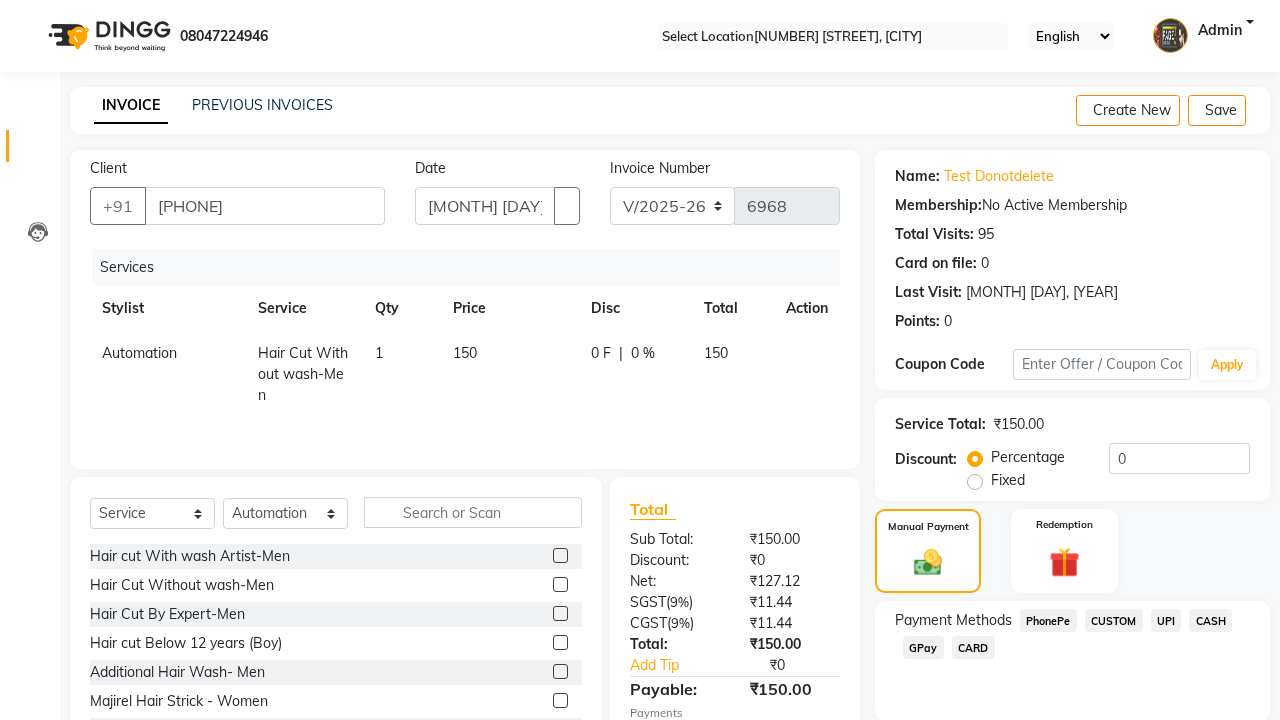 click at bounding box center (31, 8) 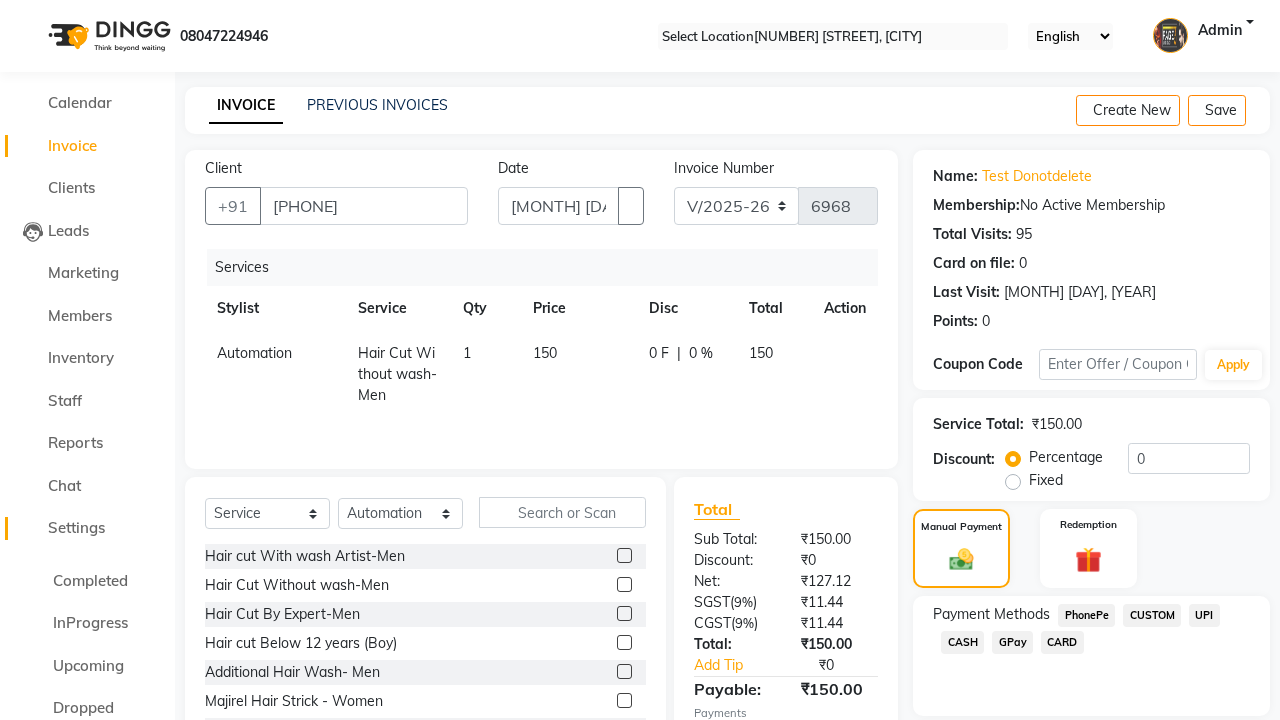 click on "Settings" at bounding box center (76, 527) 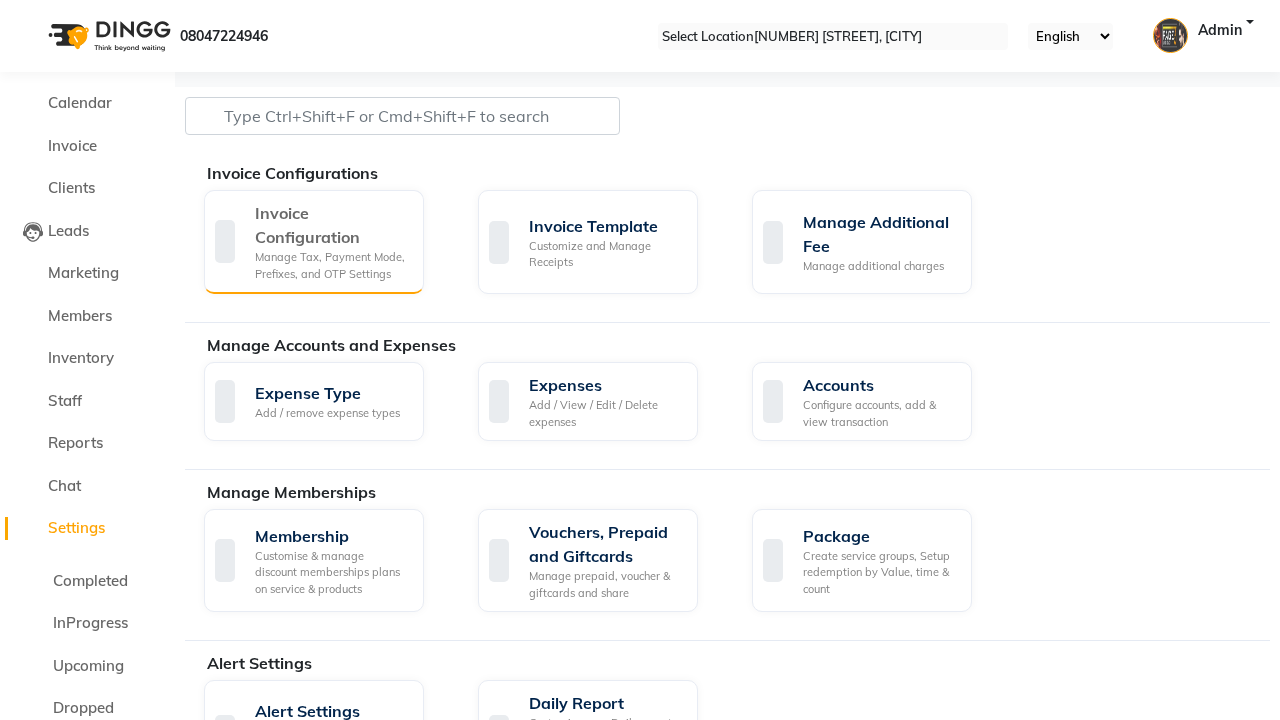 click on "Manage Tax, Payment Mode, Prefixes, and OTP Settings" at bounding box center (331, 265) 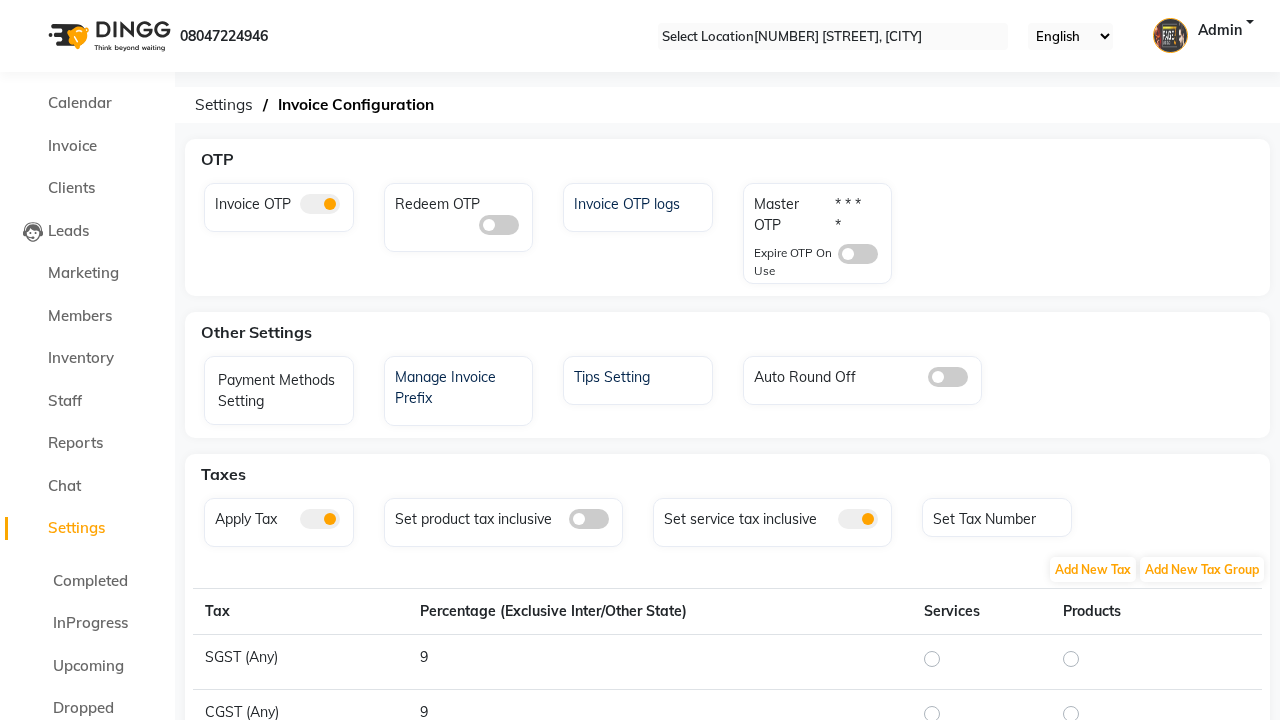 click at bounding box center (320, 204) 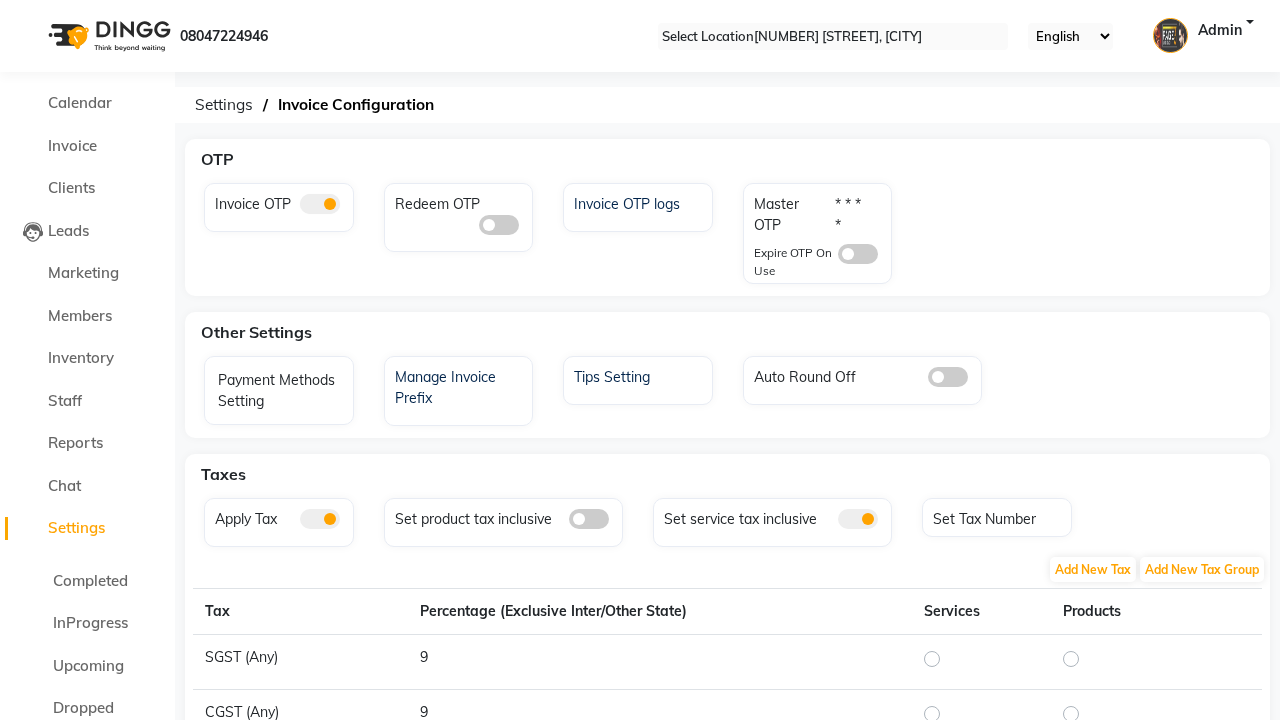 click at bounding box center [300, 209] 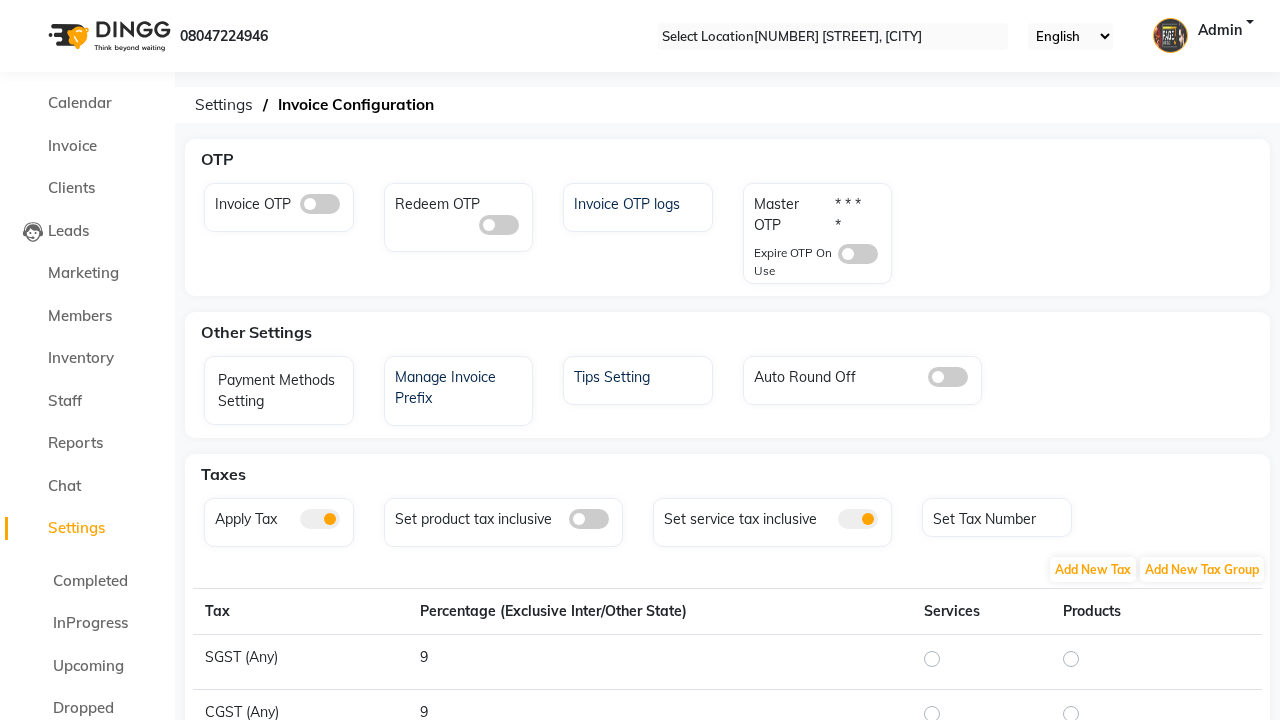 click on "Successfully updated setting." at bounding box center (640, 940) 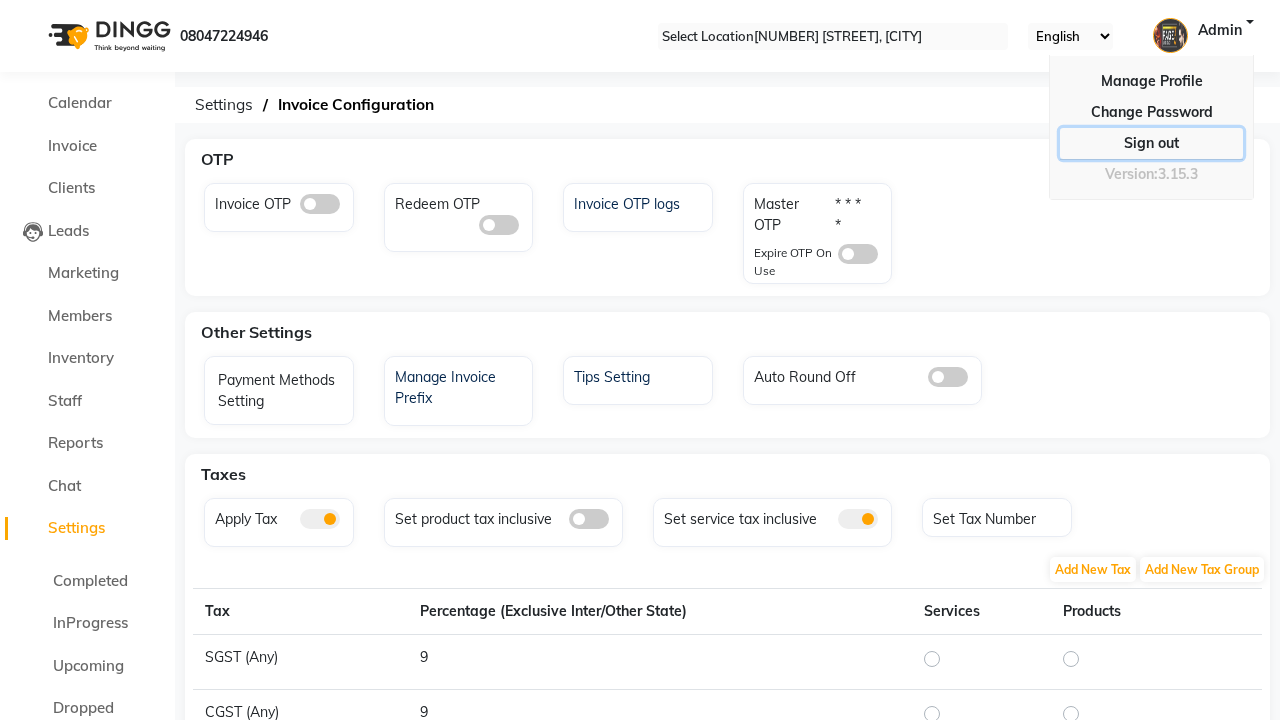 click on "Sign out" at bounding box center (1151, 112) 